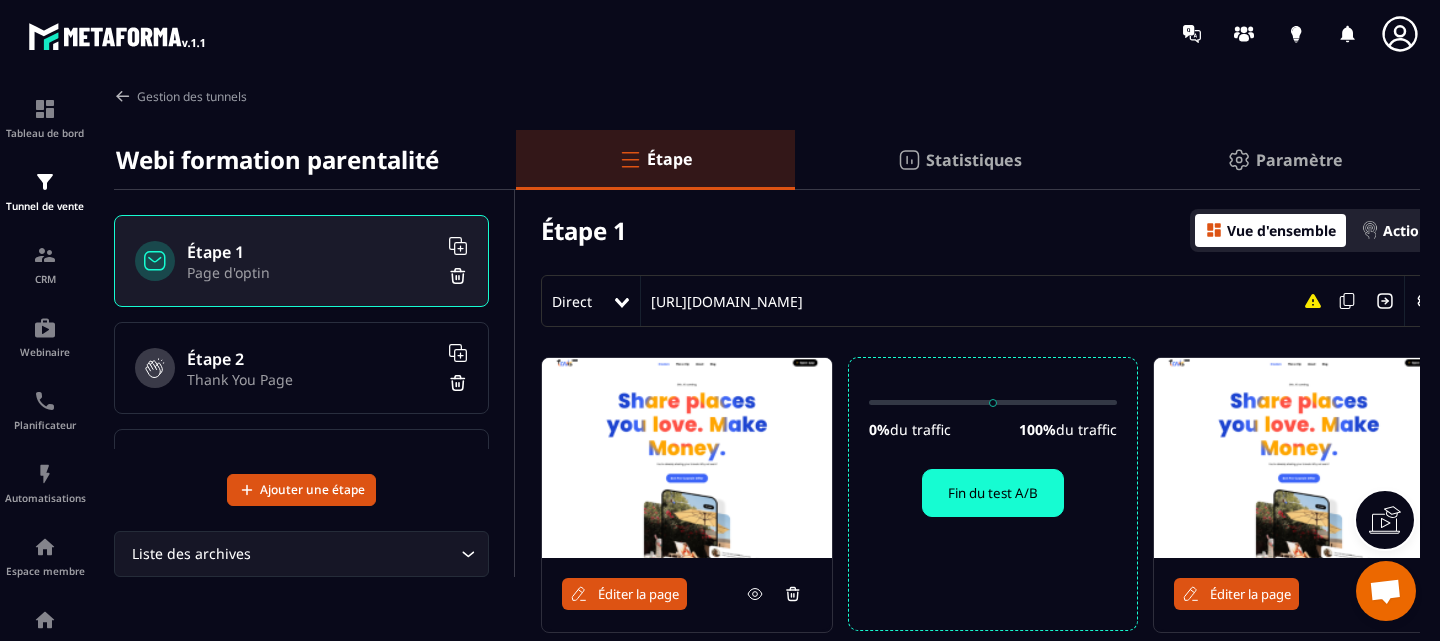 scroll, scrollTop: 0, scrollLeft: 0, axis: both 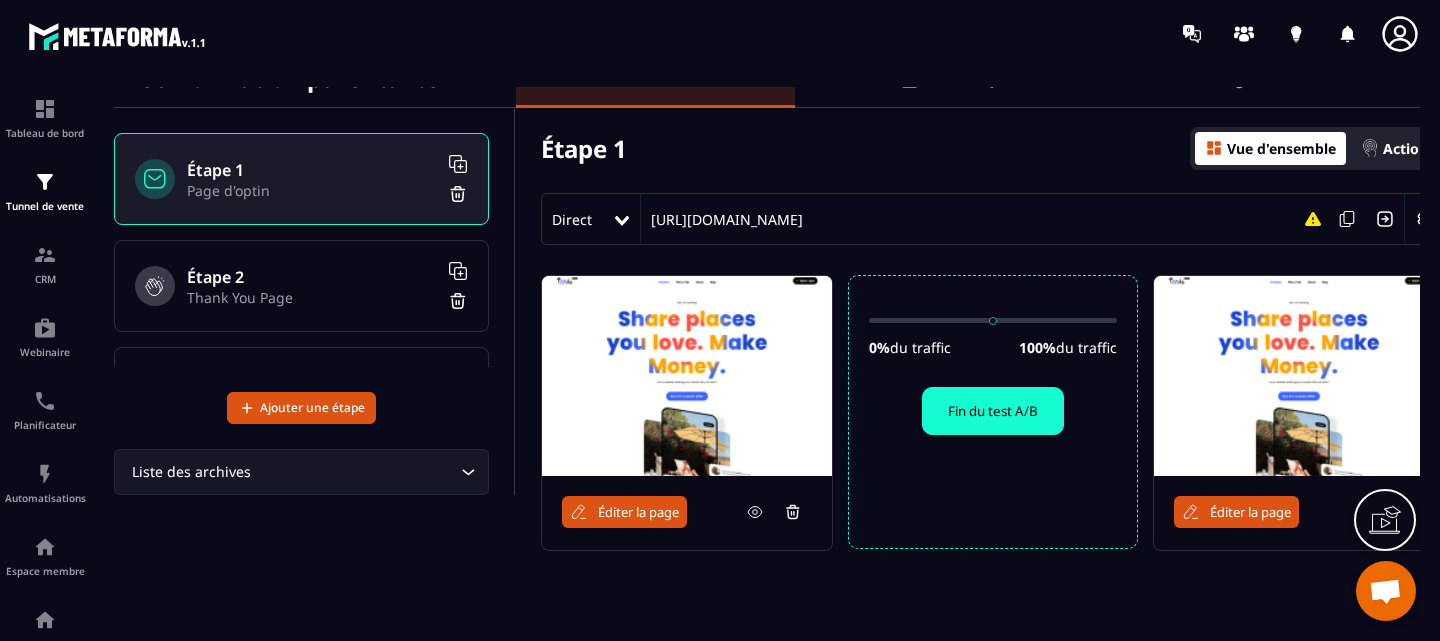 click at bounding box center [687, 376] 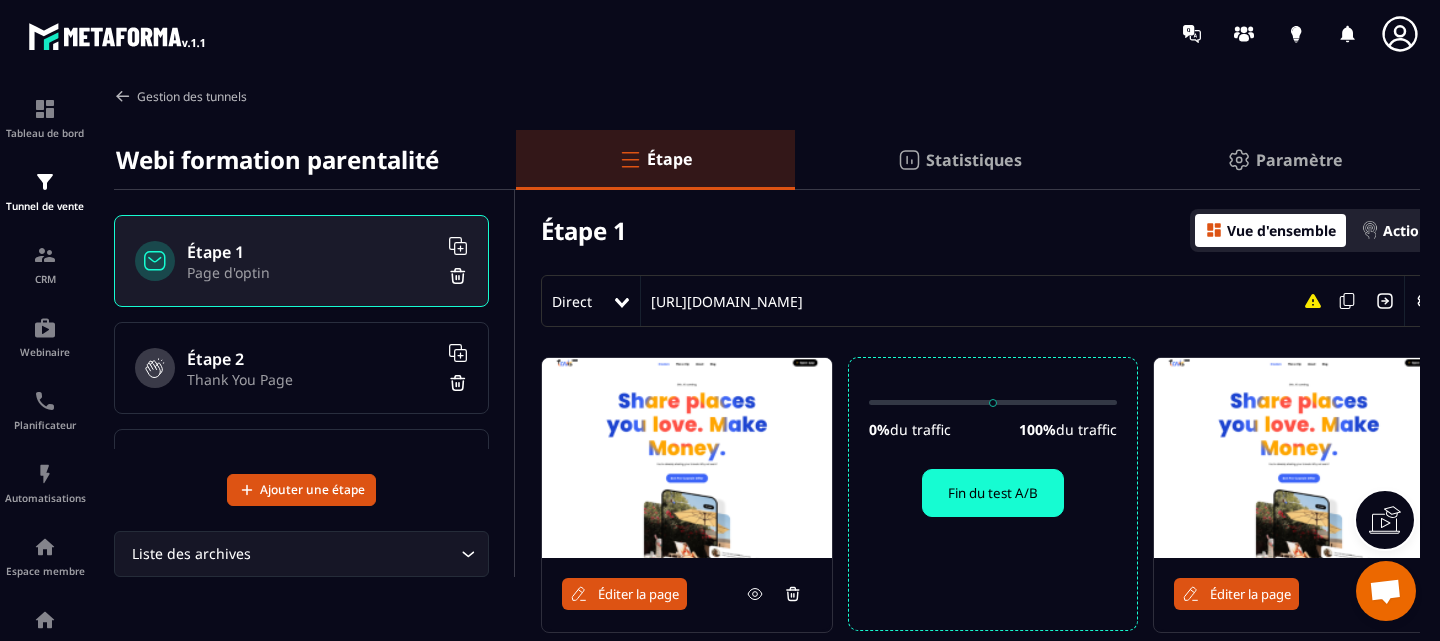 click on "Gestion des tunnels" at bounding box center [180, 96] 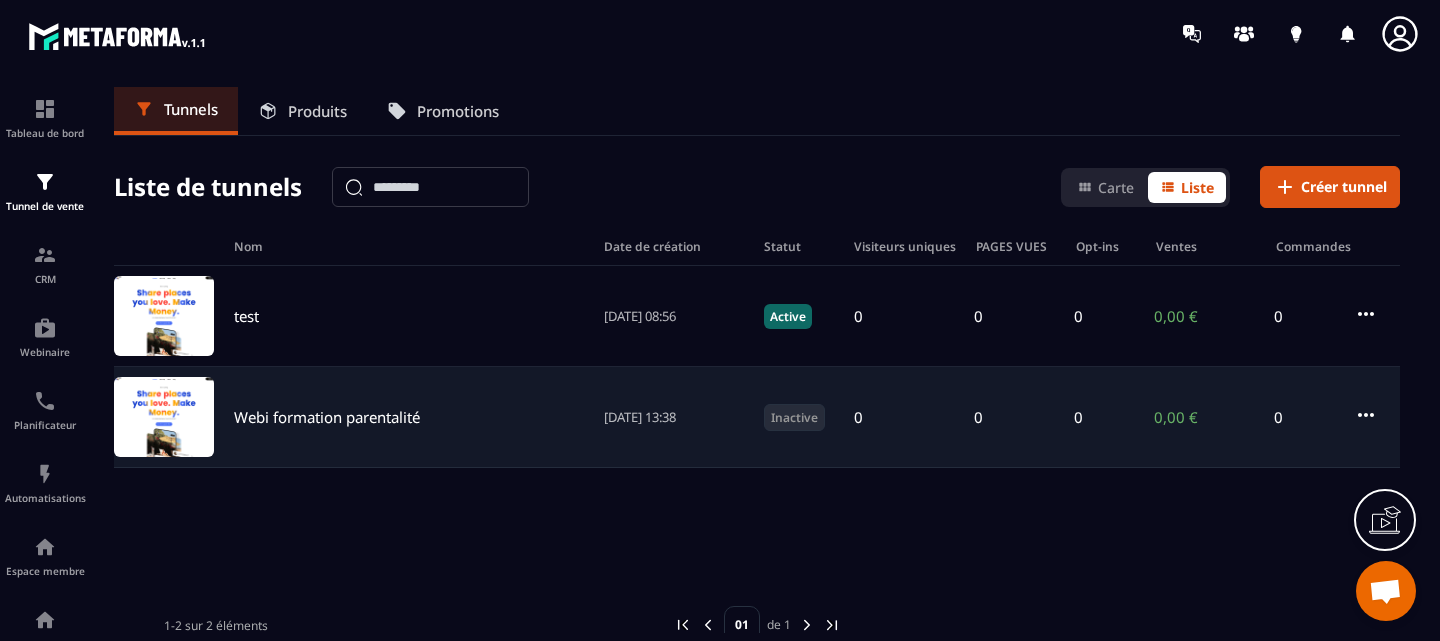 click on "Inactive" at bounding box center (794, 417) 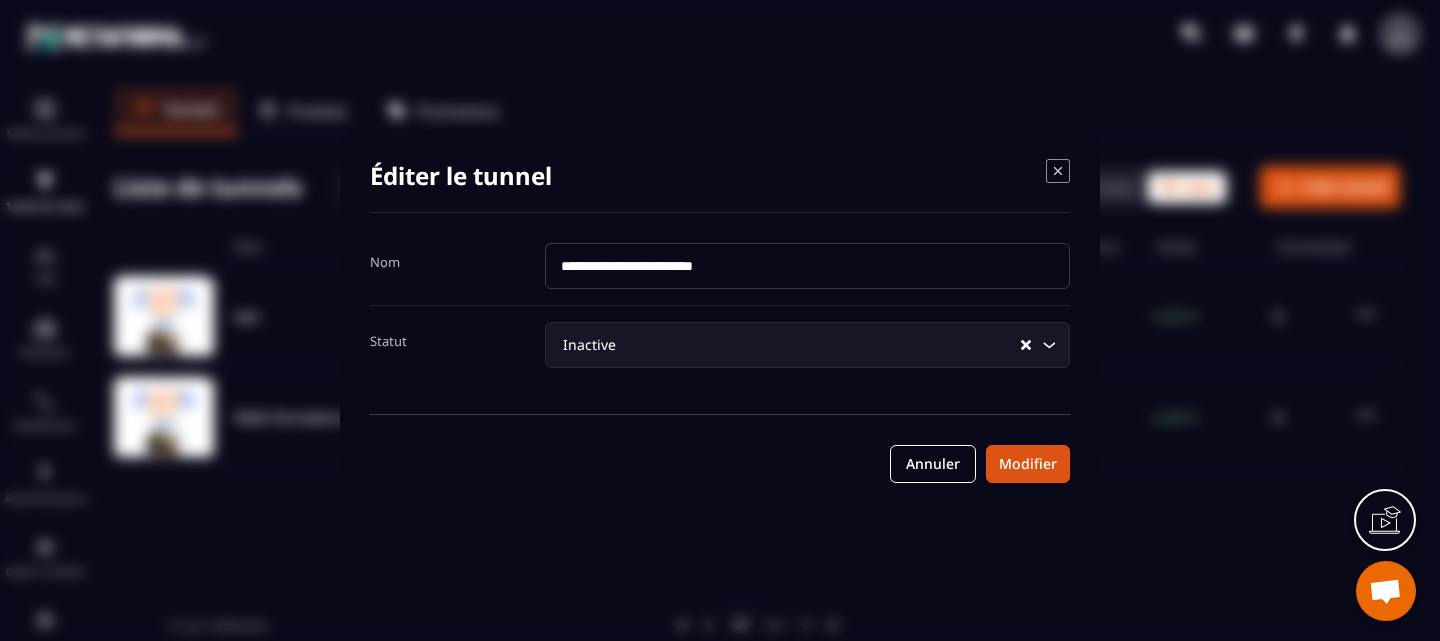 click on "Inactive Loading..." 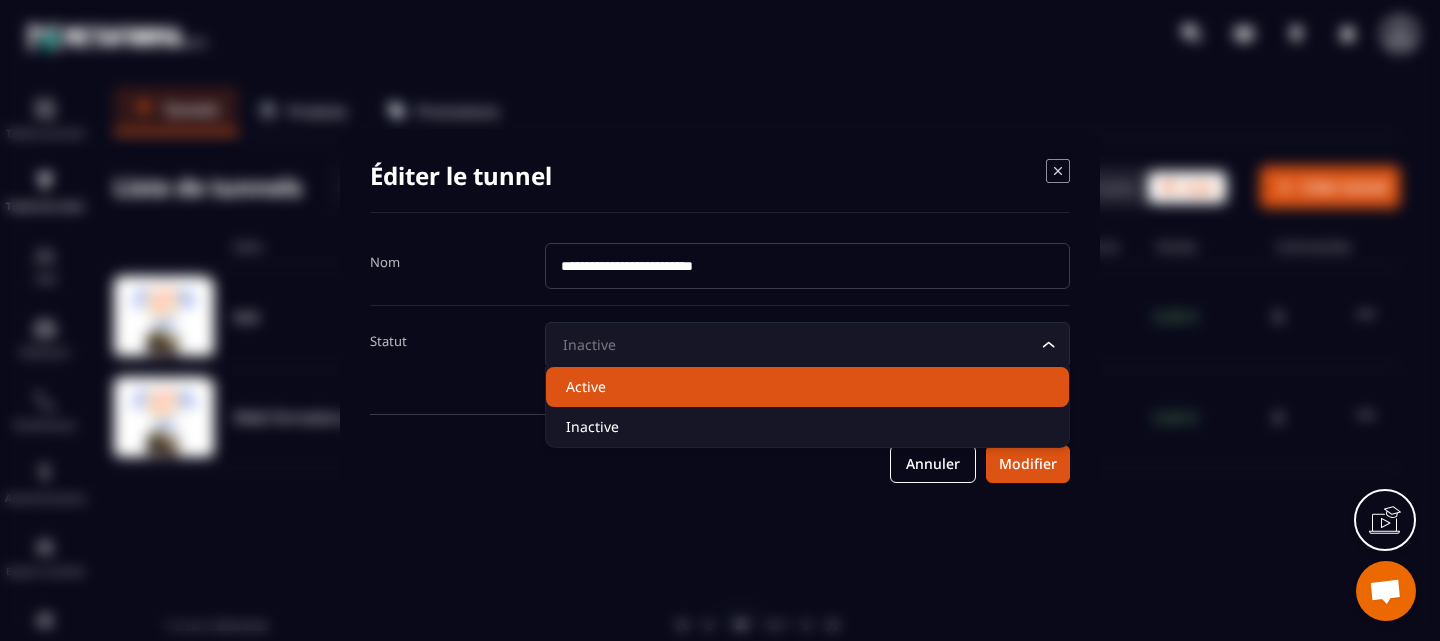 click on "Active" 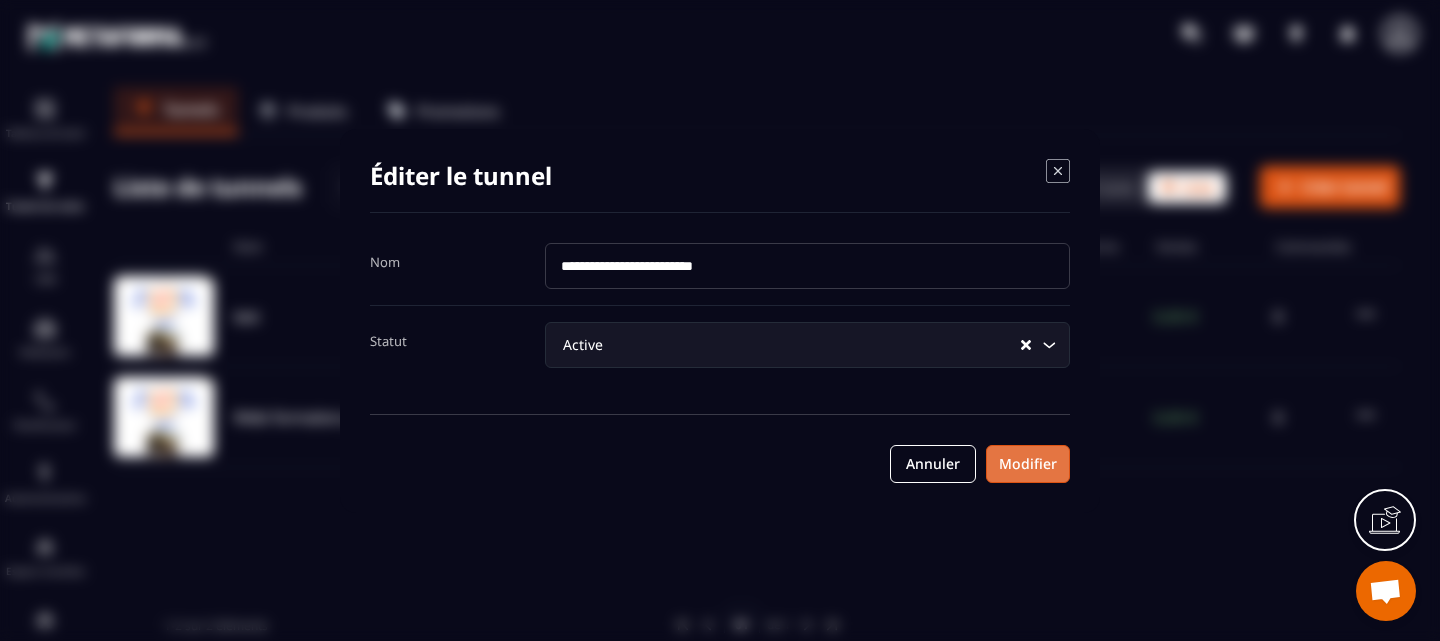 click on "Modifier" 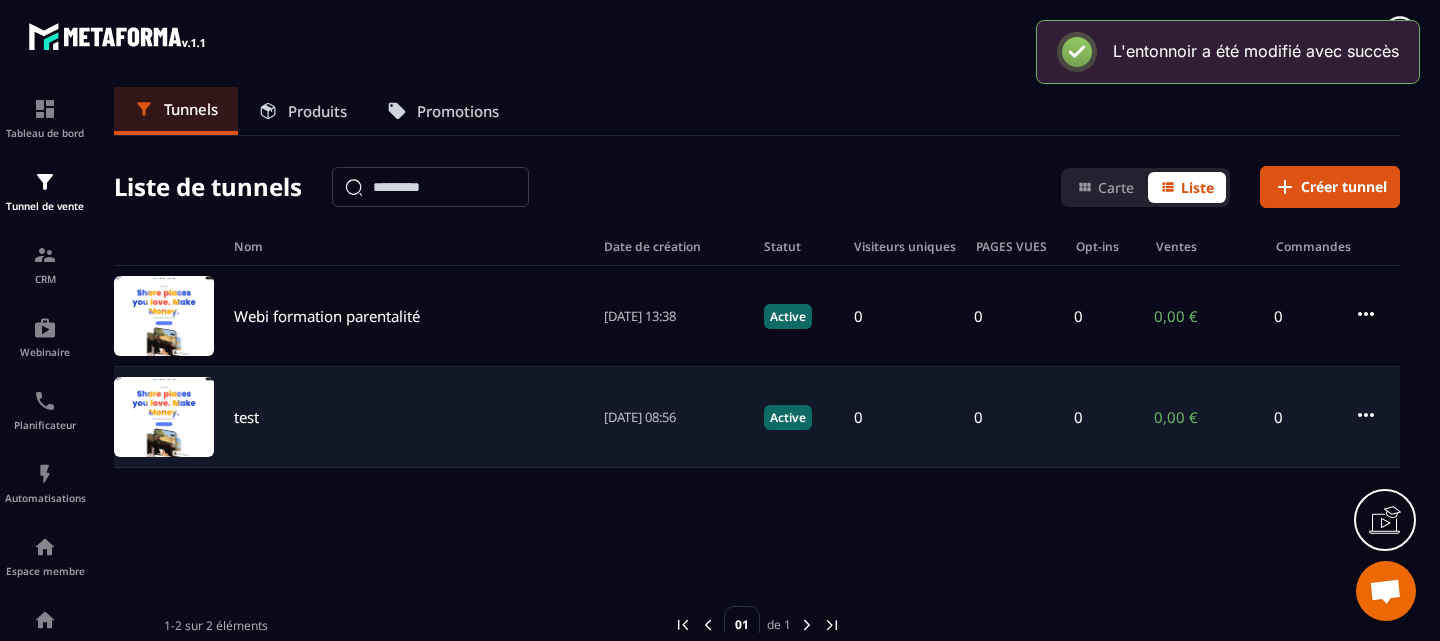 click on "test [DATE] 08:56 Active 0 0 0 0,00 € 0" 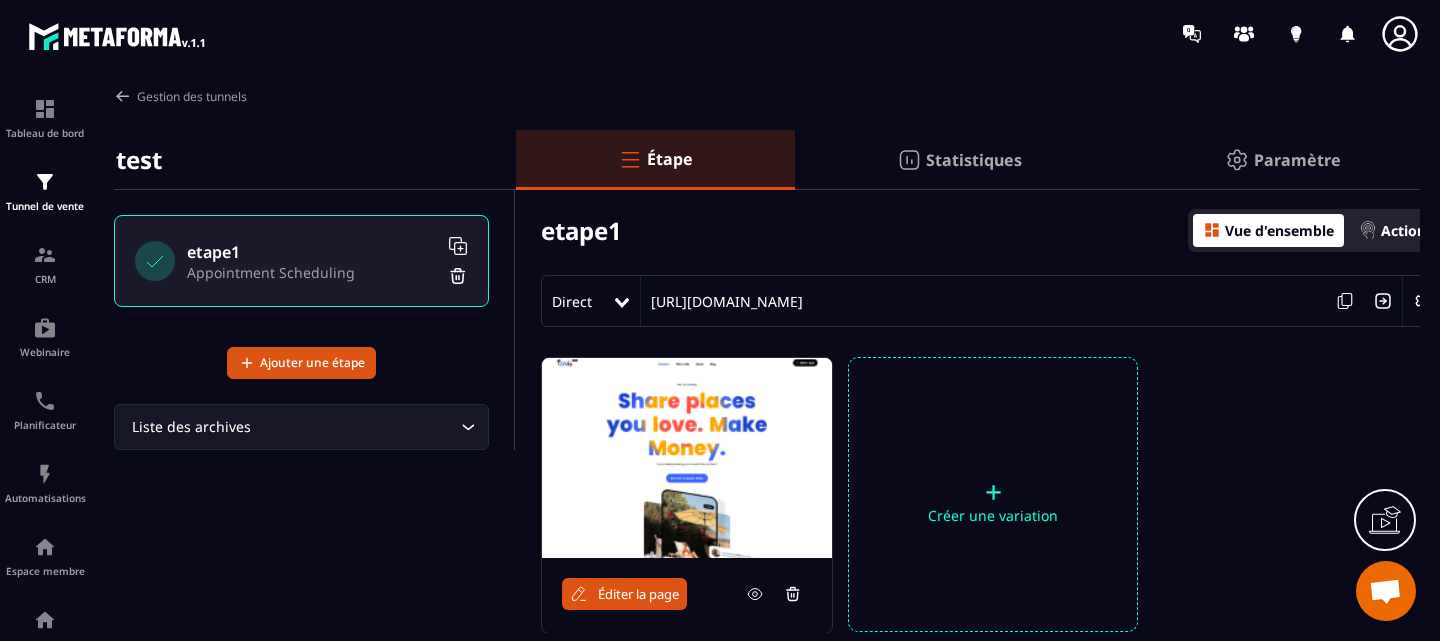 click on "+  Créer une variation" 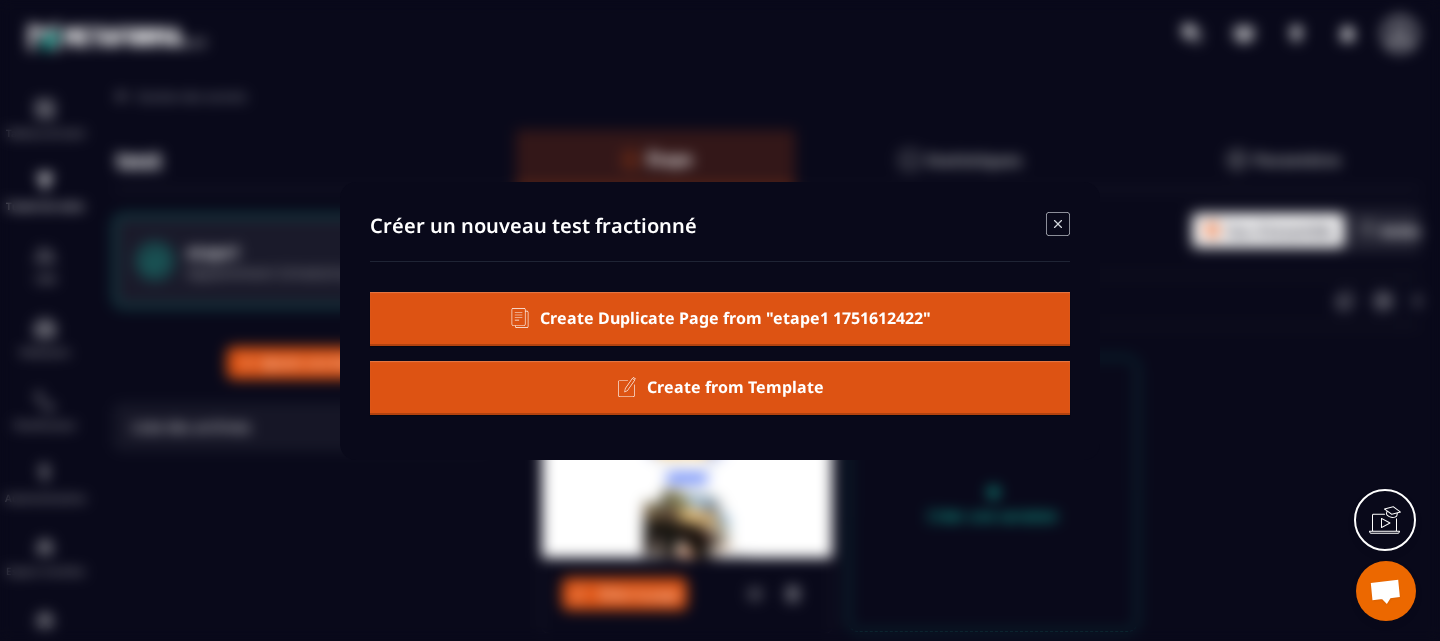 click on "Create from Template" 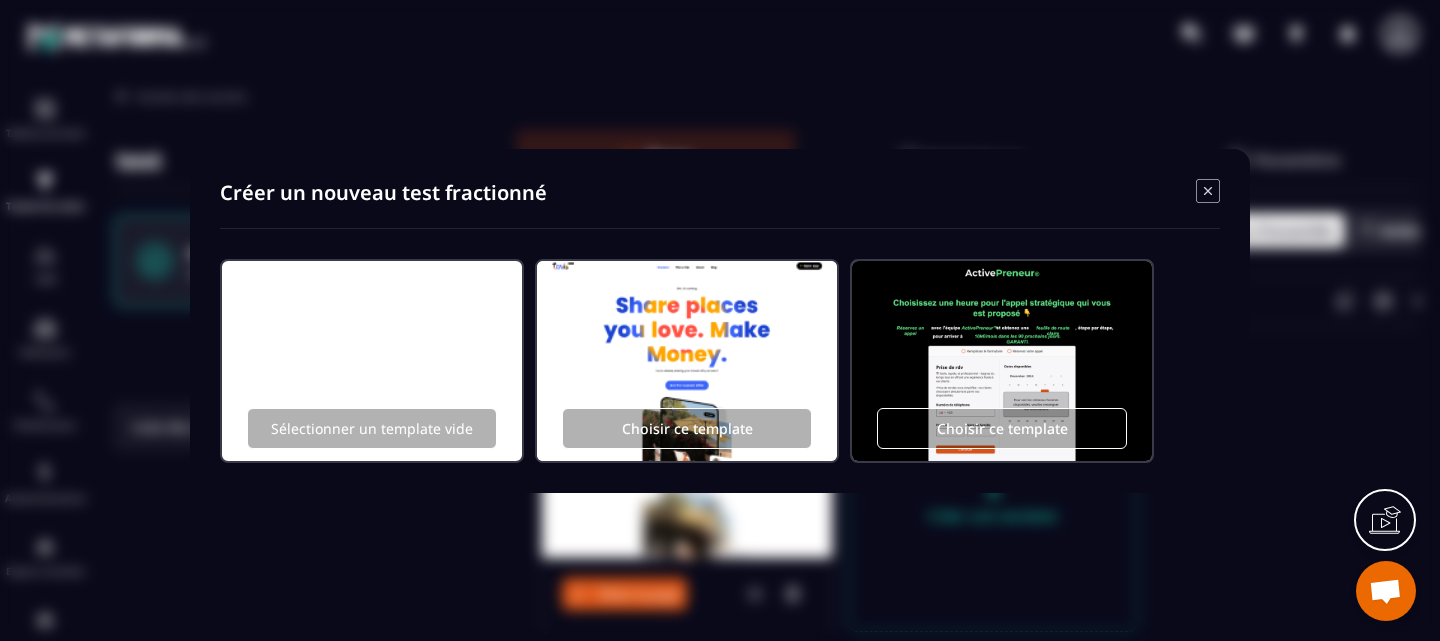 click 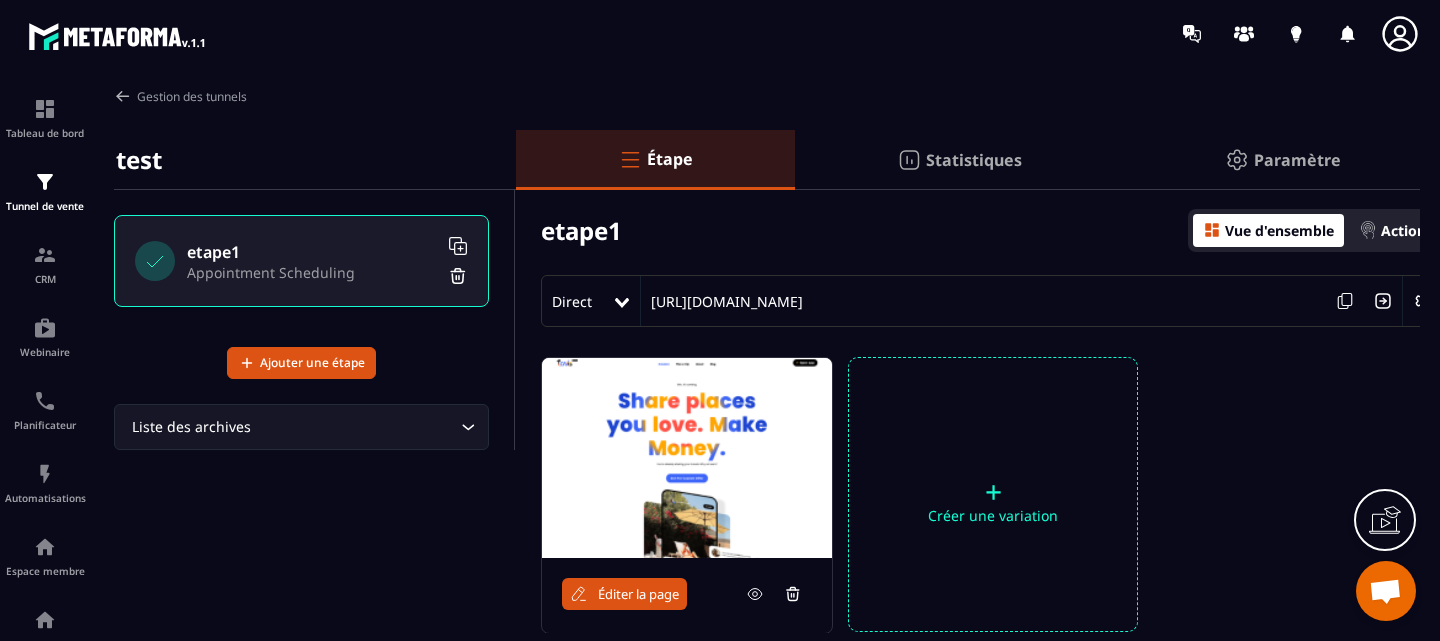 click on "Éditer la page" at bounding box center (638, 594) 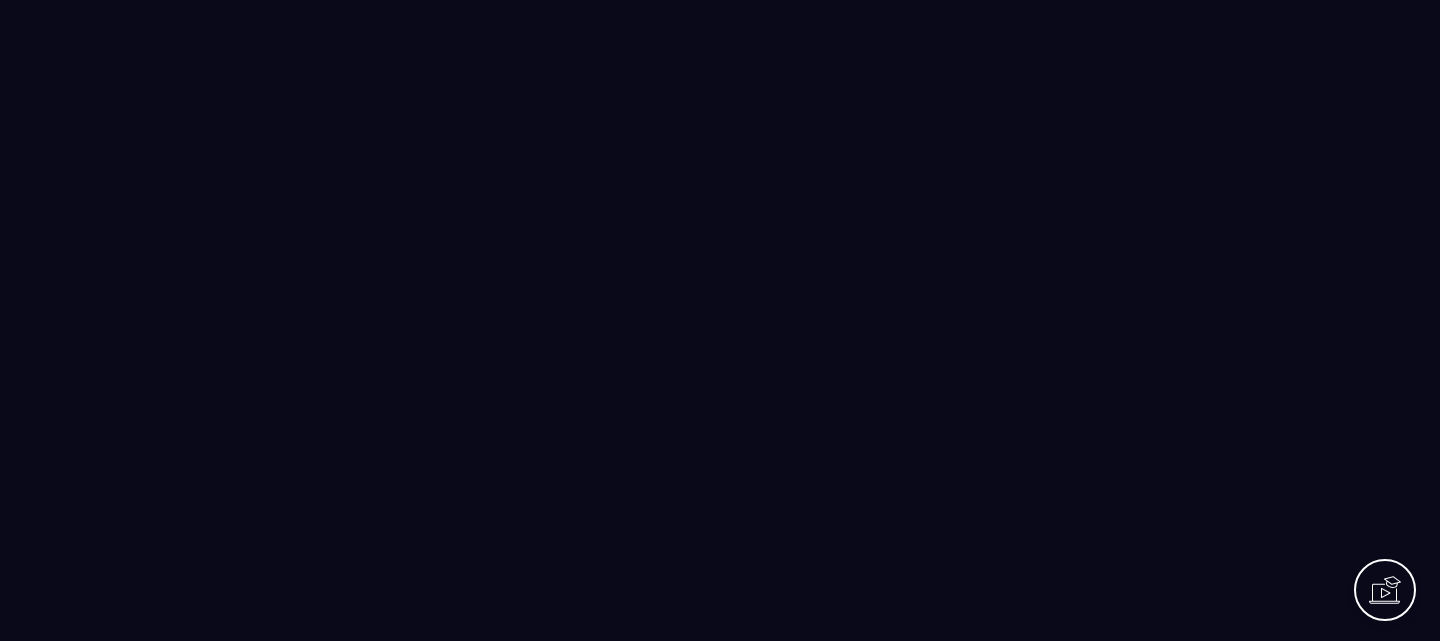 scroll, scrollTop: 0, scrollLeft: 0, axis: both 